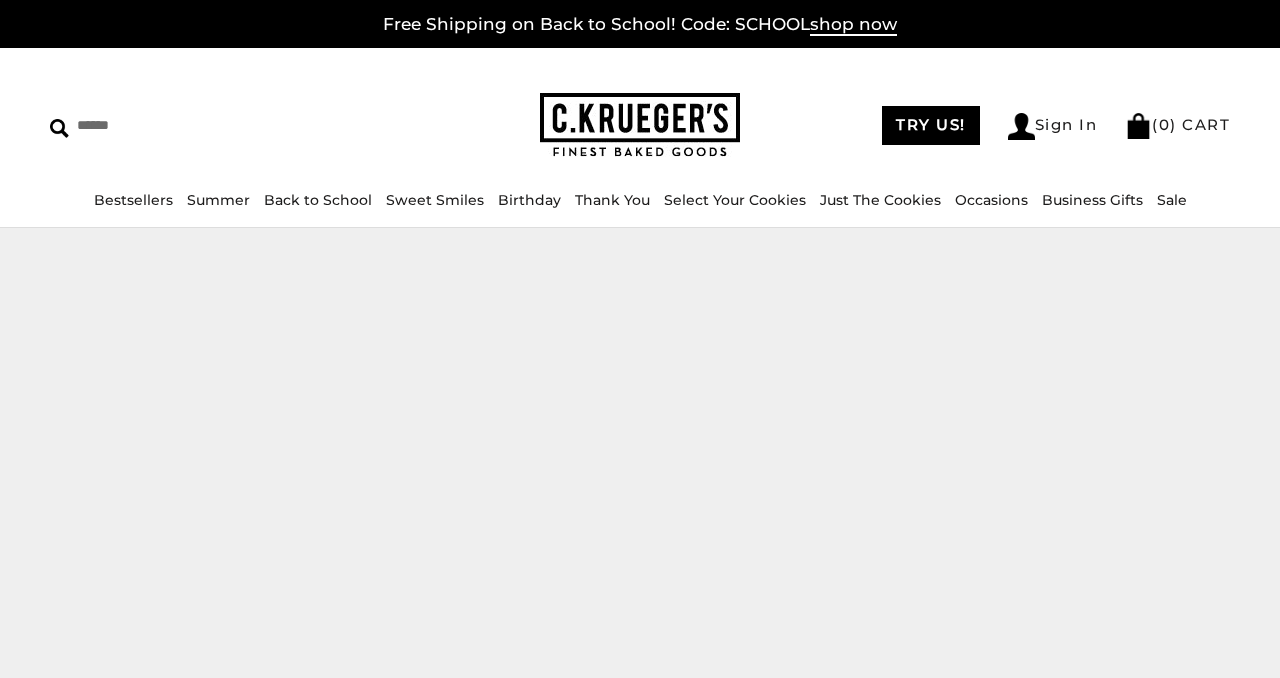 scroll, scrollTop: 0, scrollLeft: 0, axis: both 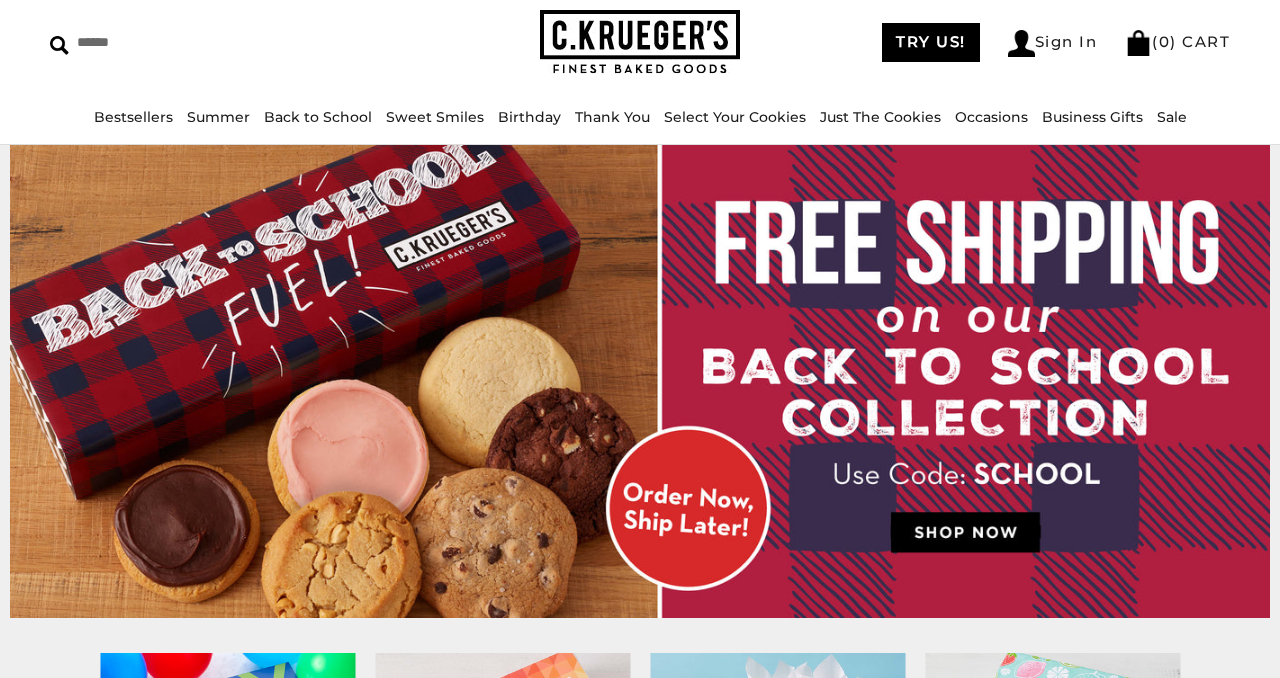 click at bounding box center [640, 381] 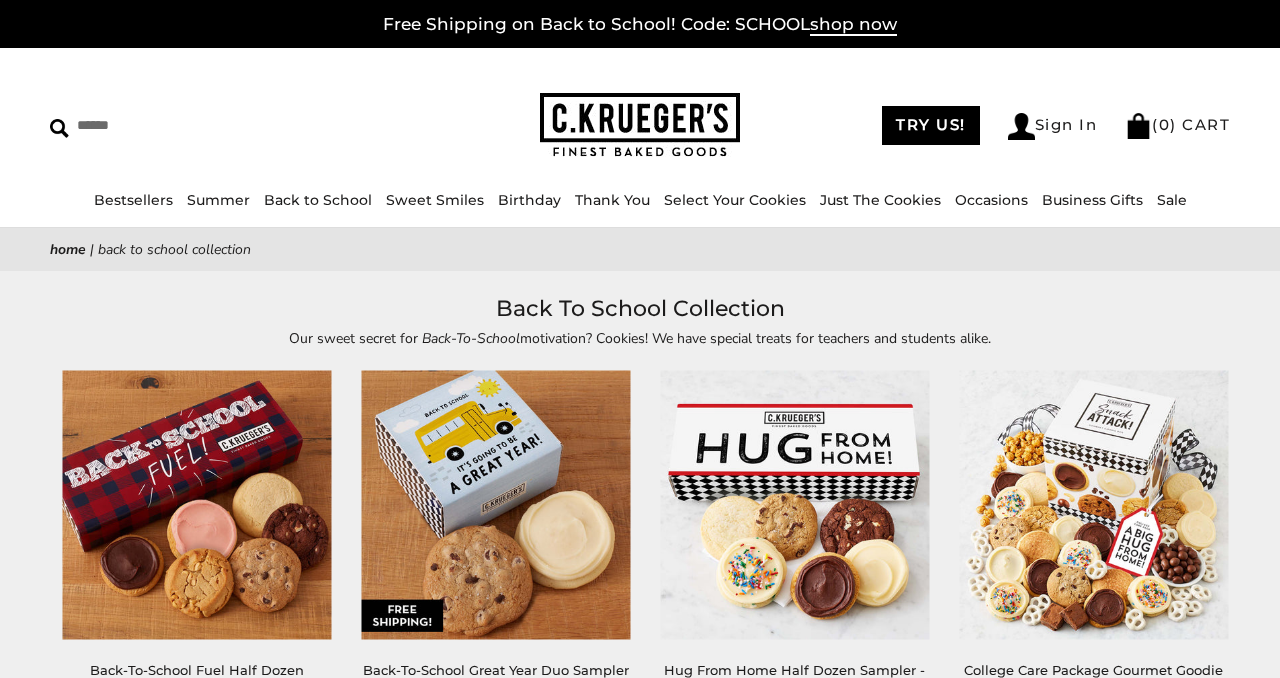 scroll, scrollTop: 0, scrollLeft: 0, axis: both 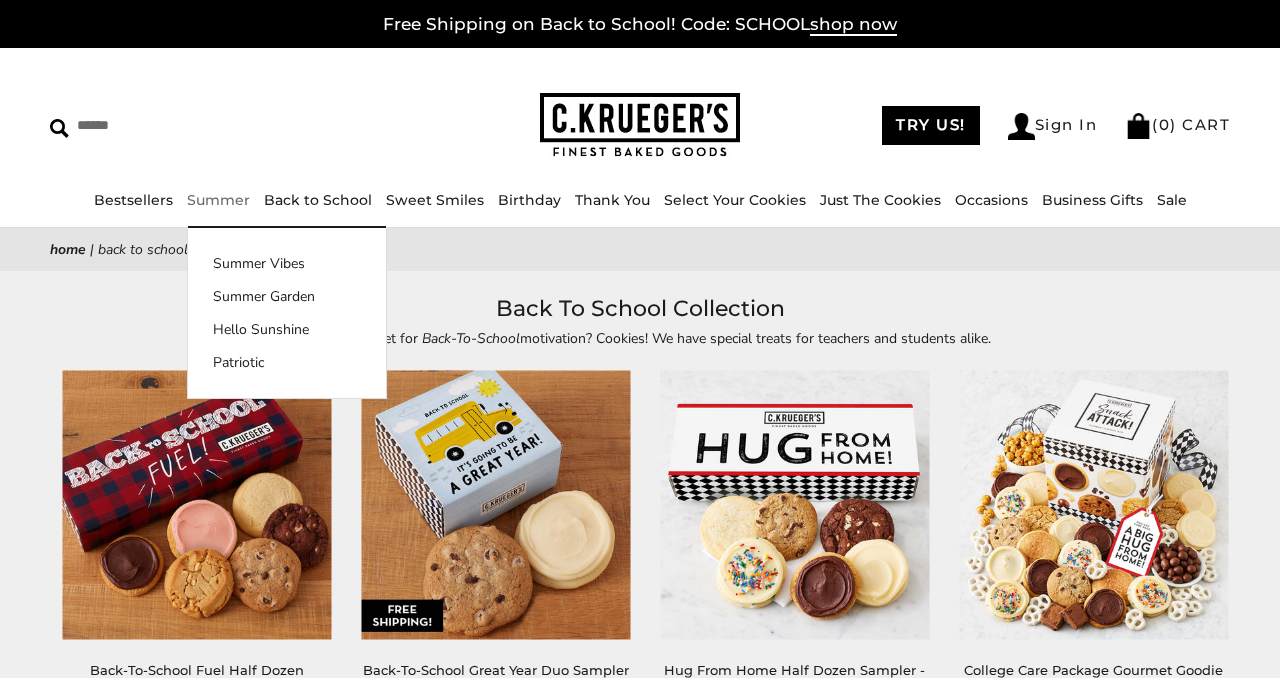 click on "Summer" at bounding box center (218, 200) 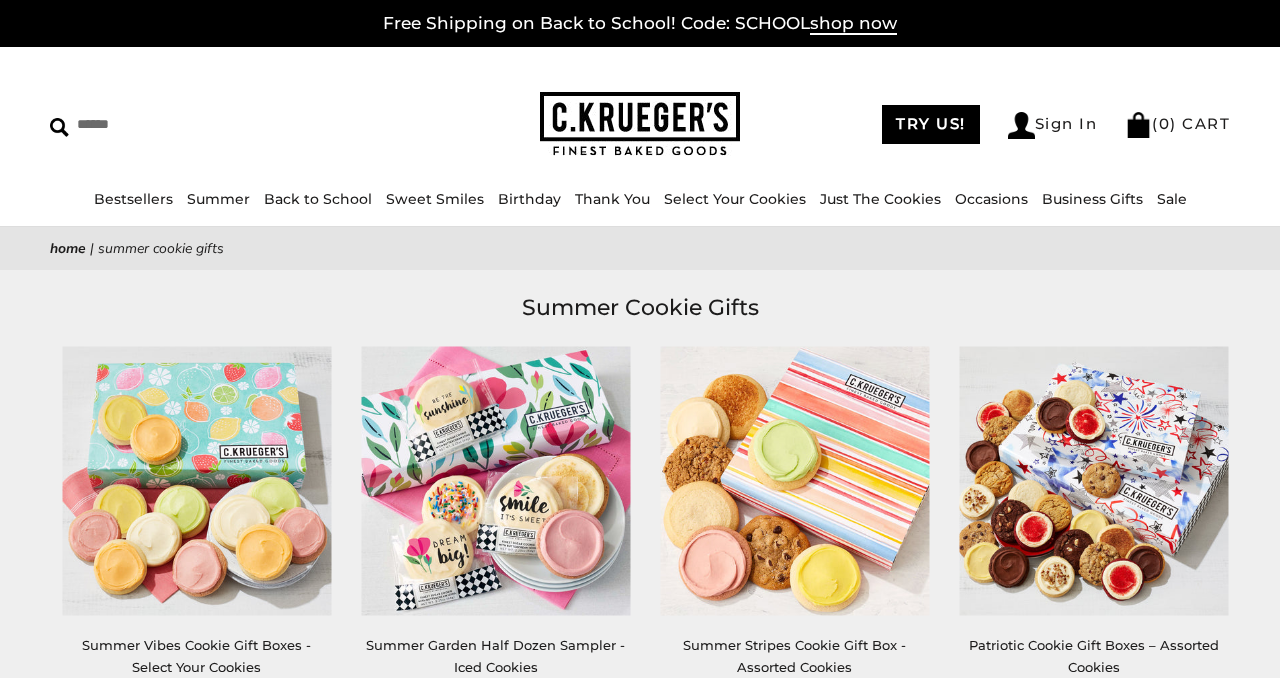 scroll, scrollTop: 79, scrollLeft: 0, axis: vertical 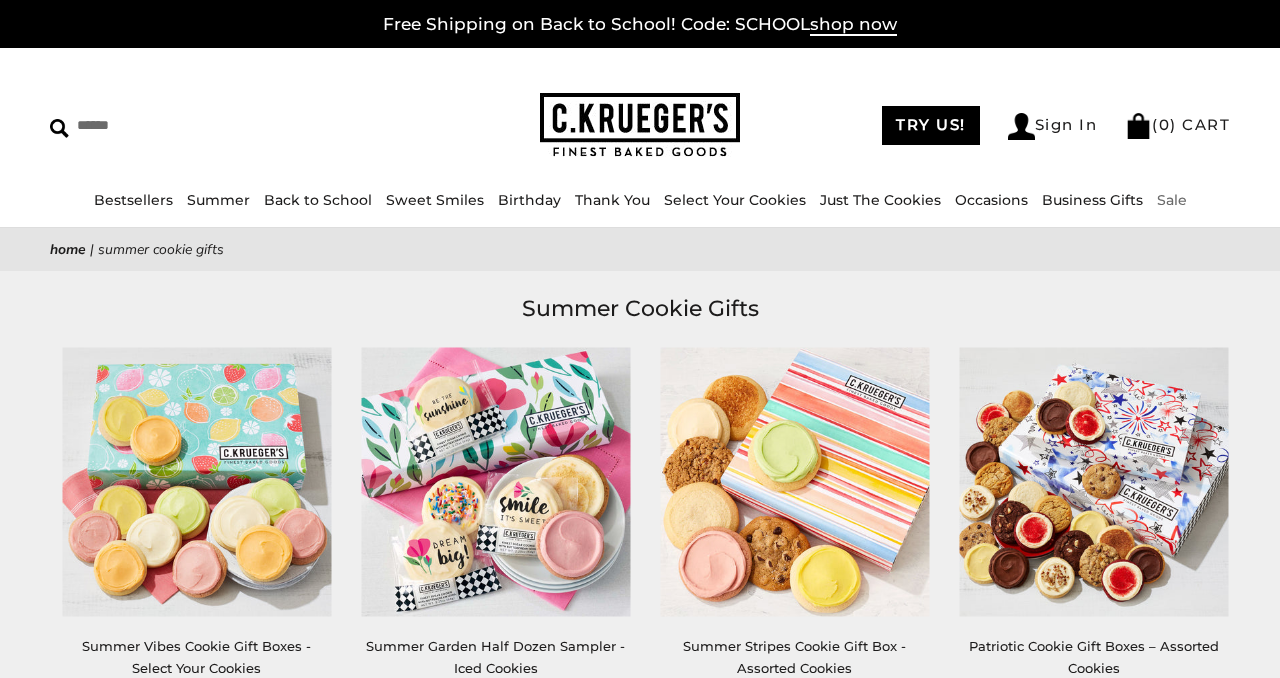 click on "Sale" at bounding box center [1172, 200] 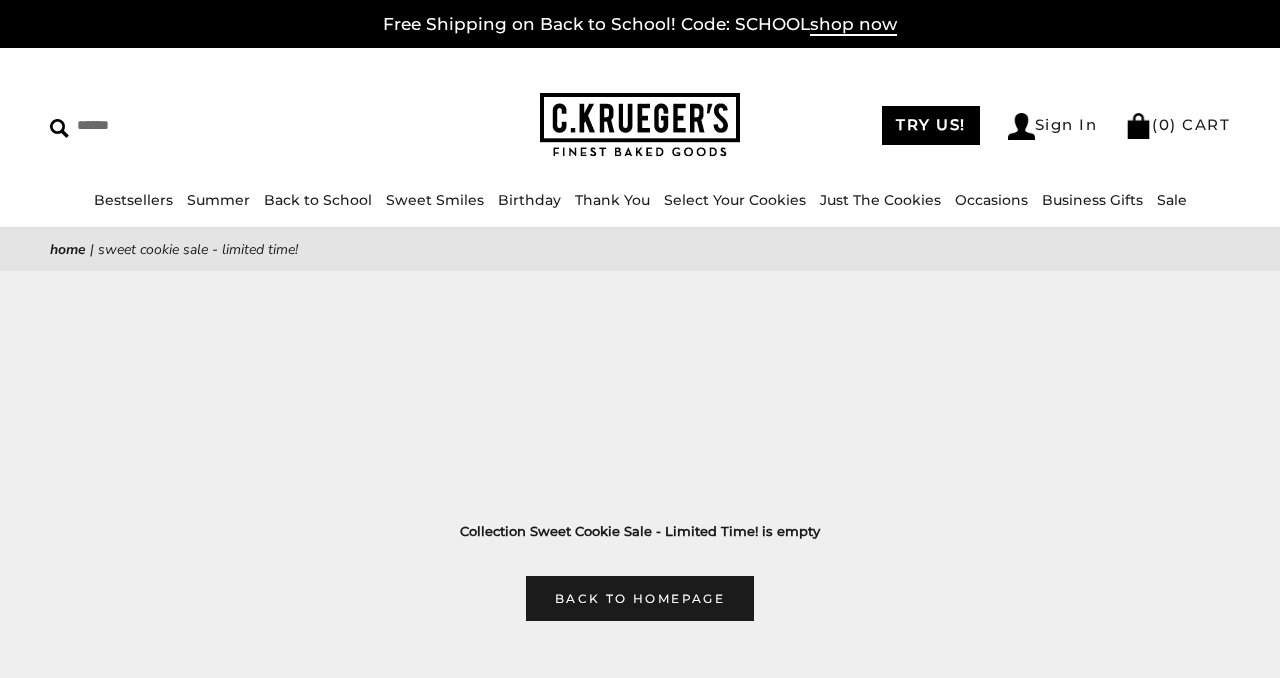 scroll, scrollTop: 0, scrollLeft: 0, axis: both 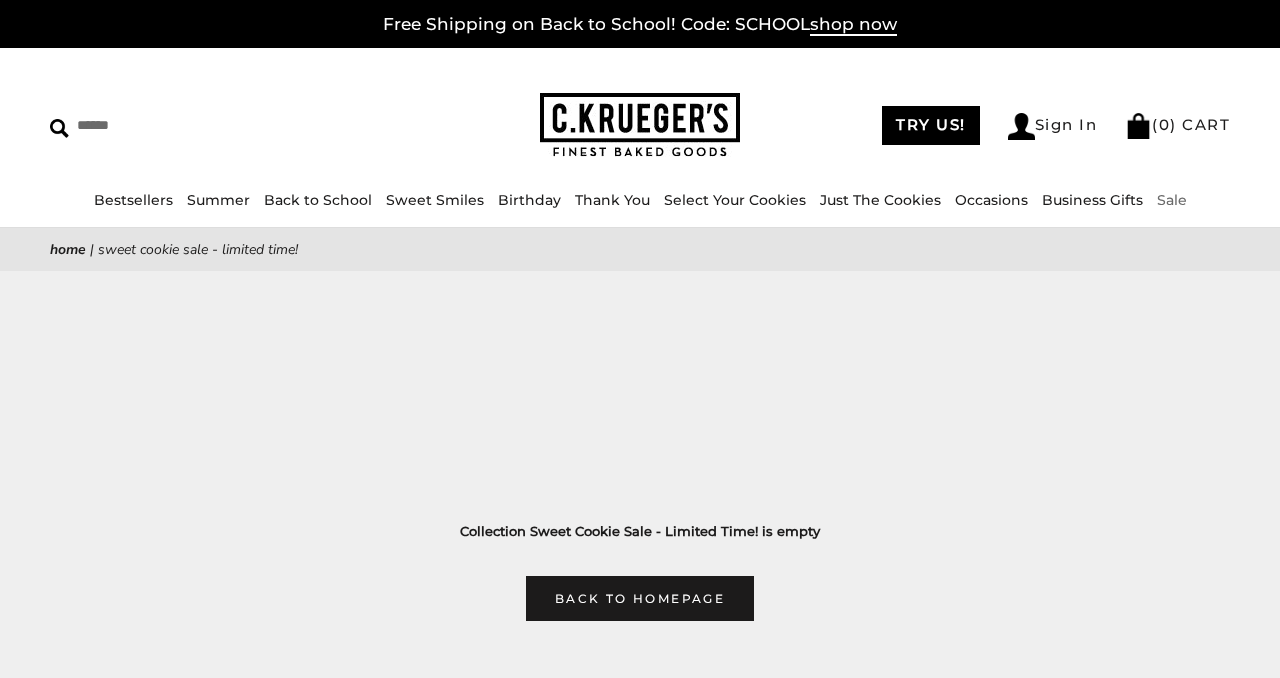 click on "Sale" at bounding box center [1172, 200] 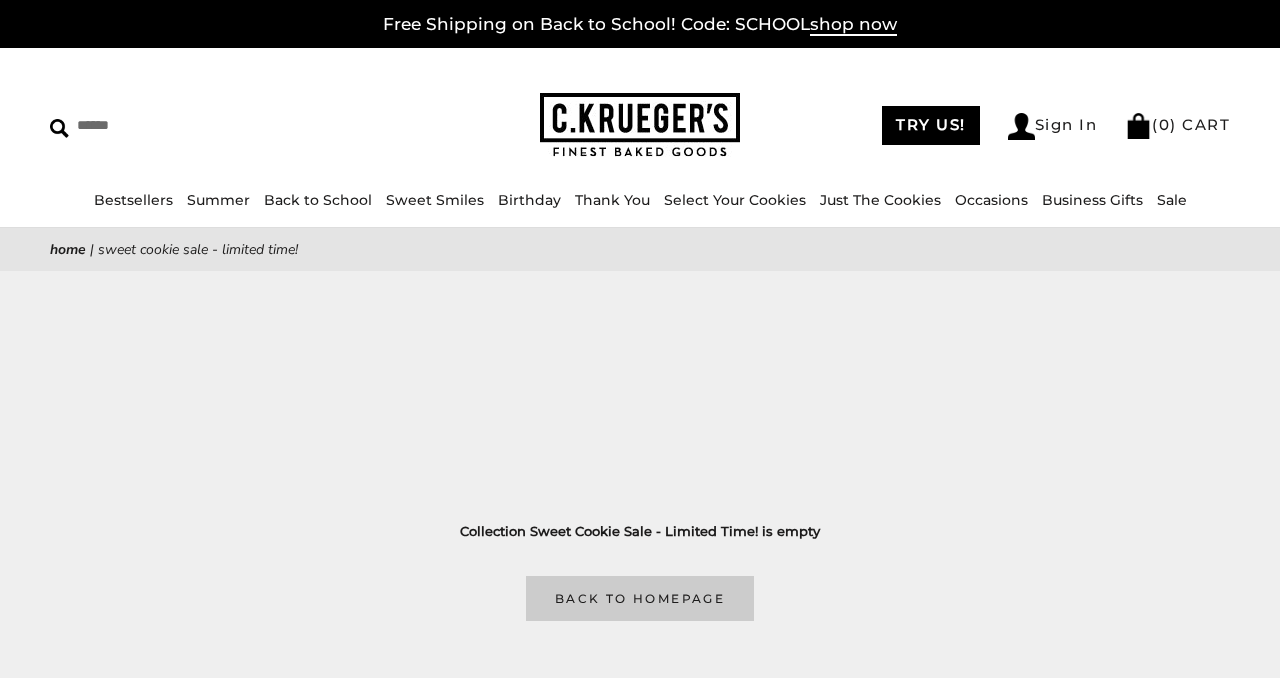 click on "Back to homepage" at bounding box center [640, 598] 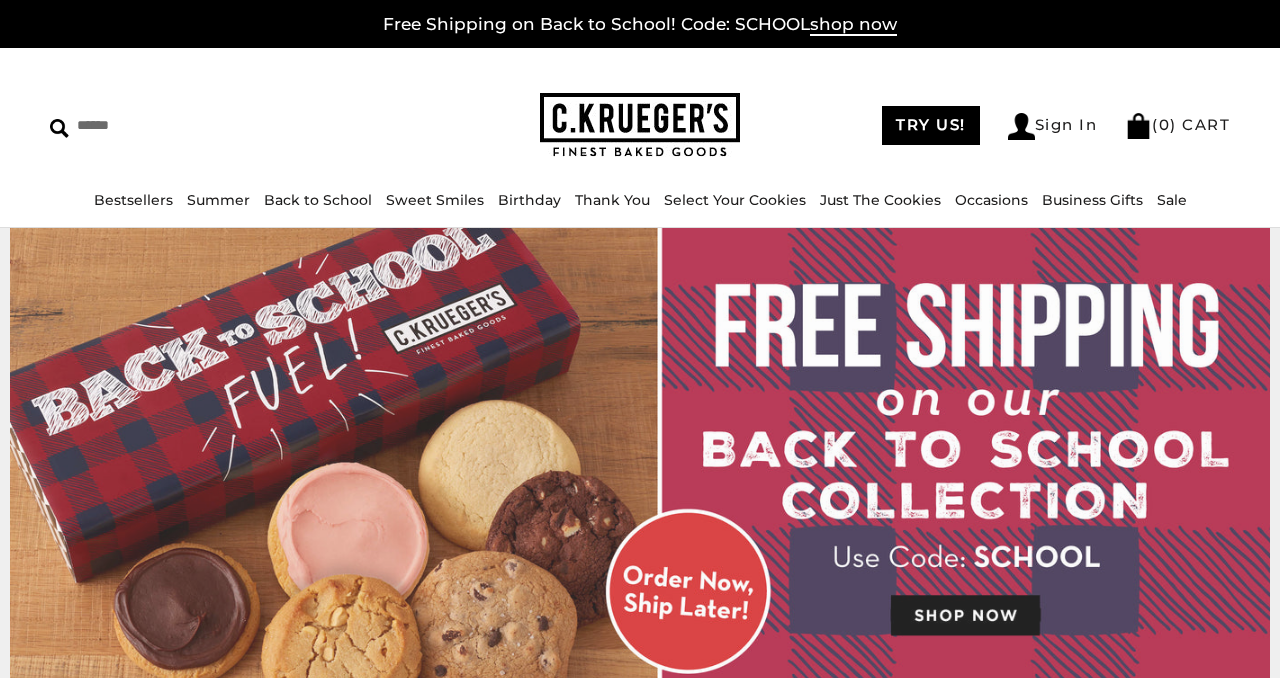 scroll, scrollTop: 0, scrollLeft: 0, axis: both 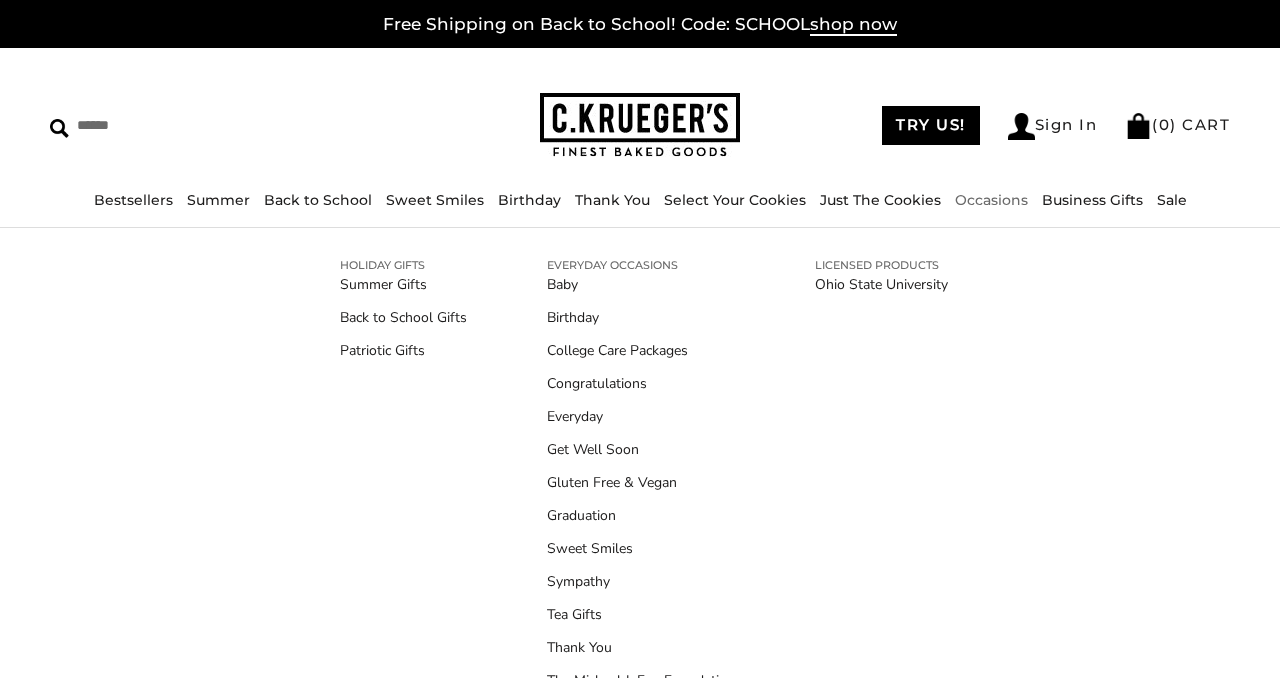 click on "Occasions" at bounding box center (991, 200) 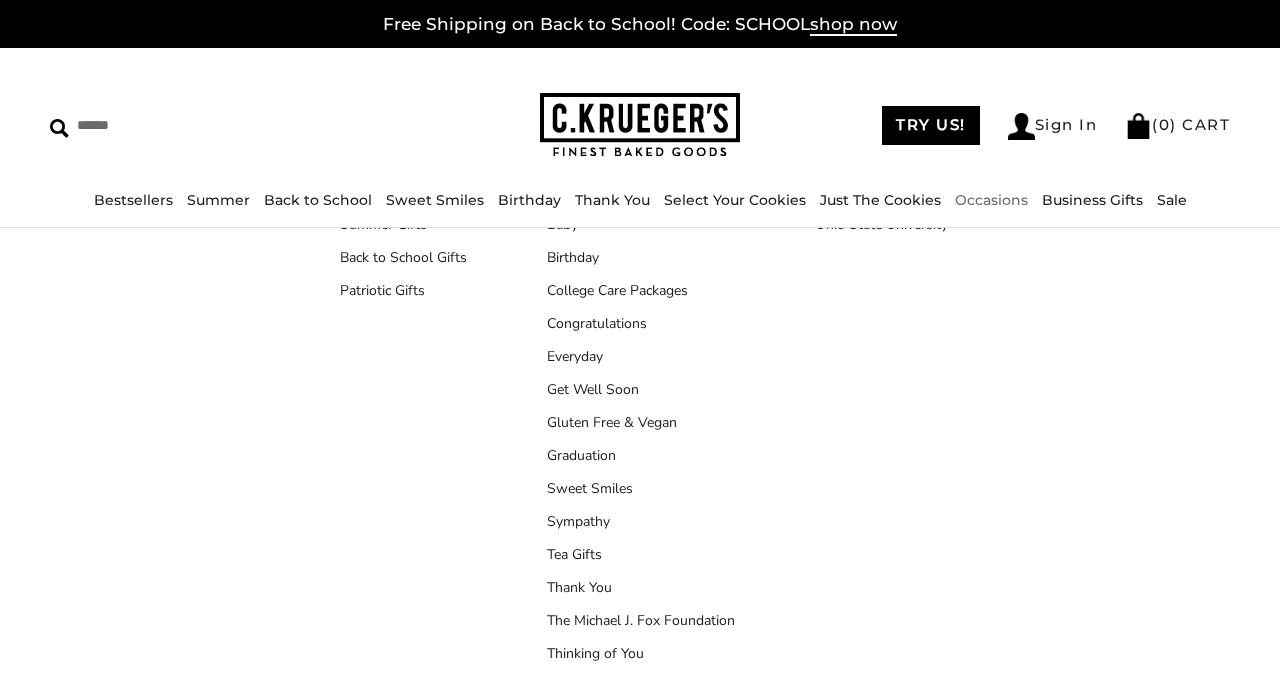 scroll, scrollTop: 0, scrollLeft: 0, axis: both 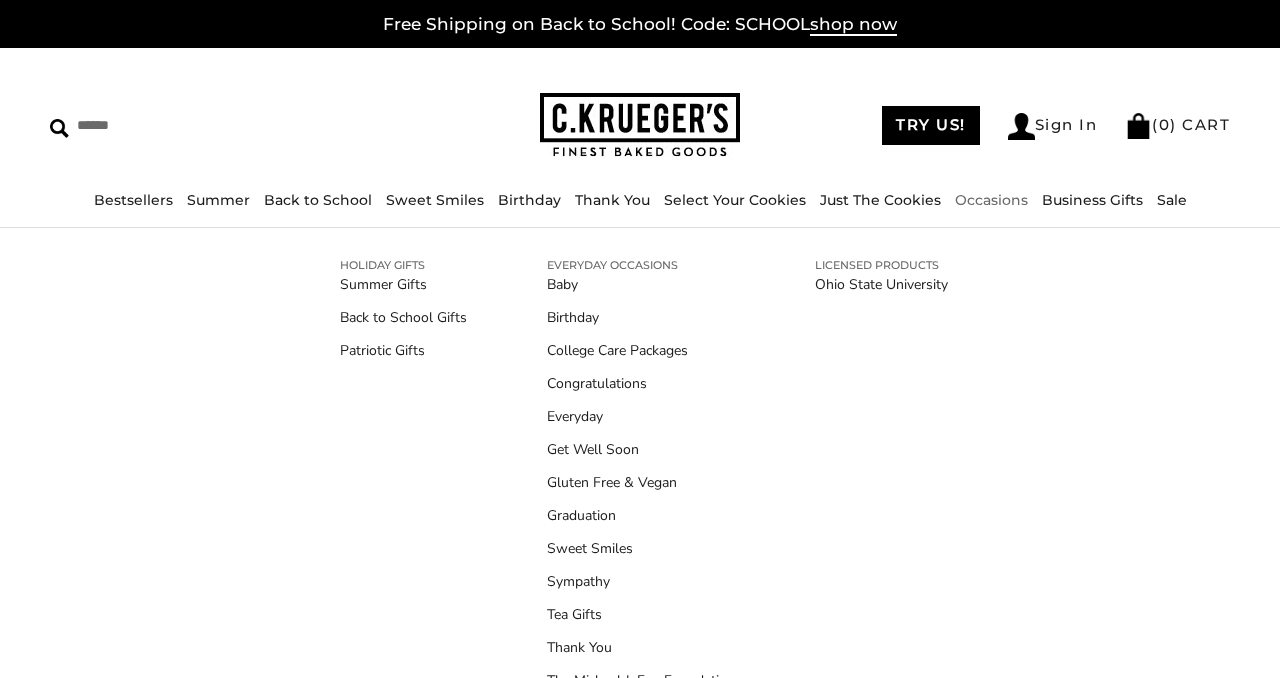 click on "Baby
Birthday
College Care Packages
Congratulations
Everyday
Get Well Soon
Gluten Free & Vegan
Graduation
Sweet Smiles
Sympathy
Tea Gifts
Thank You" at bounding box center (641, 515) 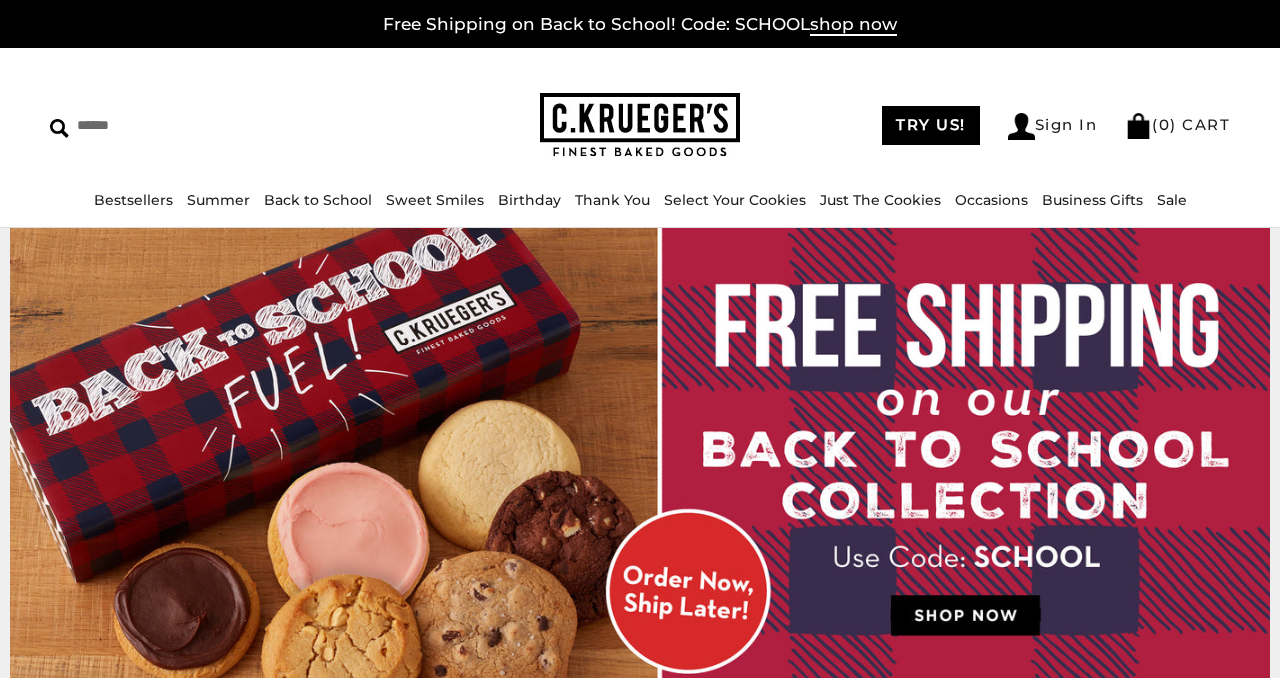 scroll, scrollTop: 17, scrollLeft: 0, axis: vertical 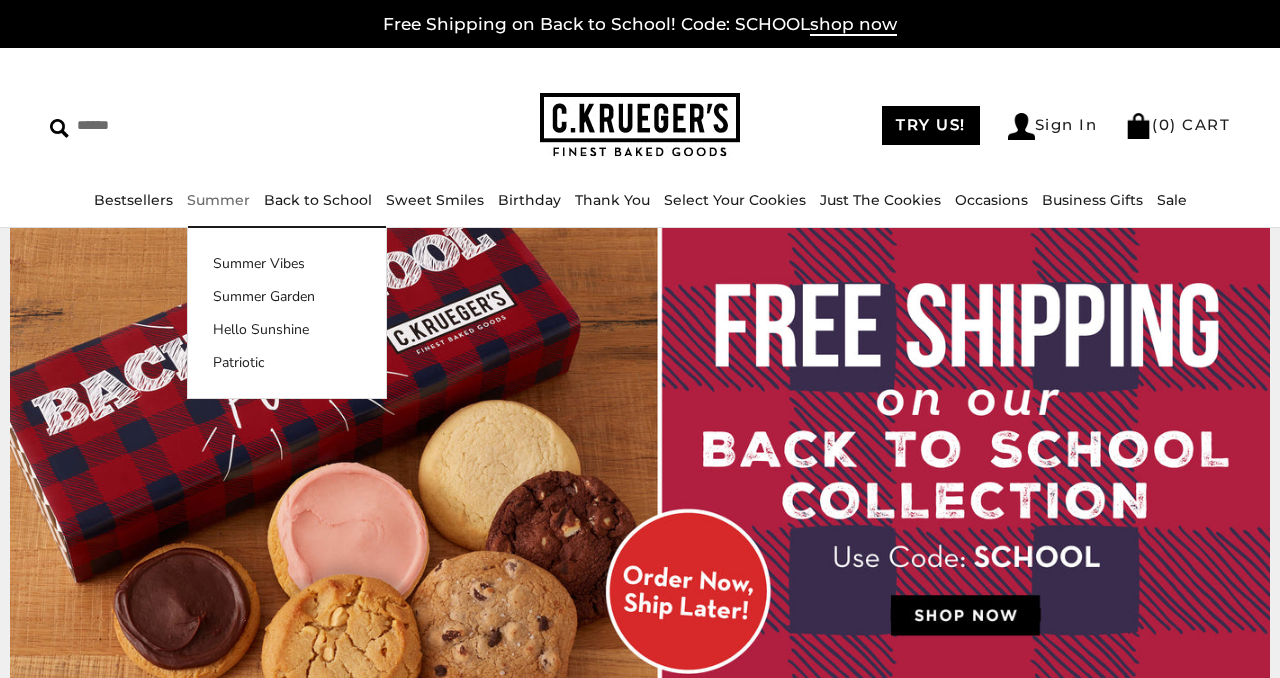 click on "Summer" at bounding box center (218, 200) 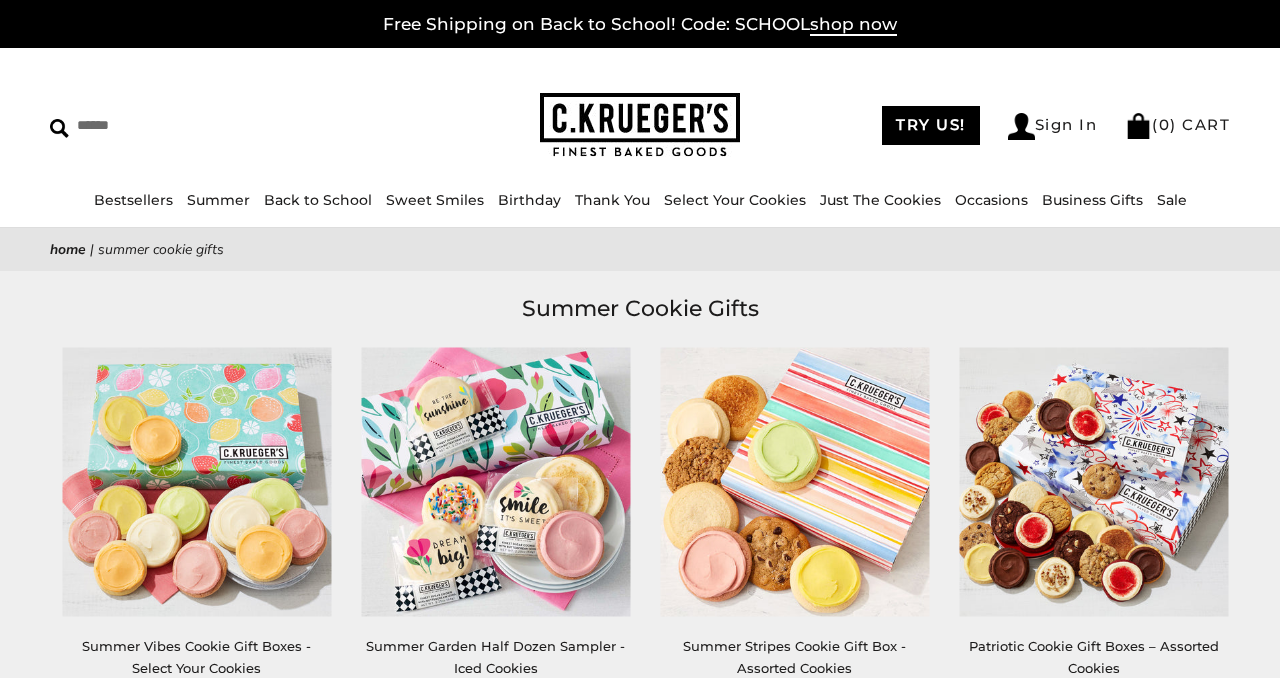 scroll, scrollTop: 0, scrollLeft: 0, axis: both 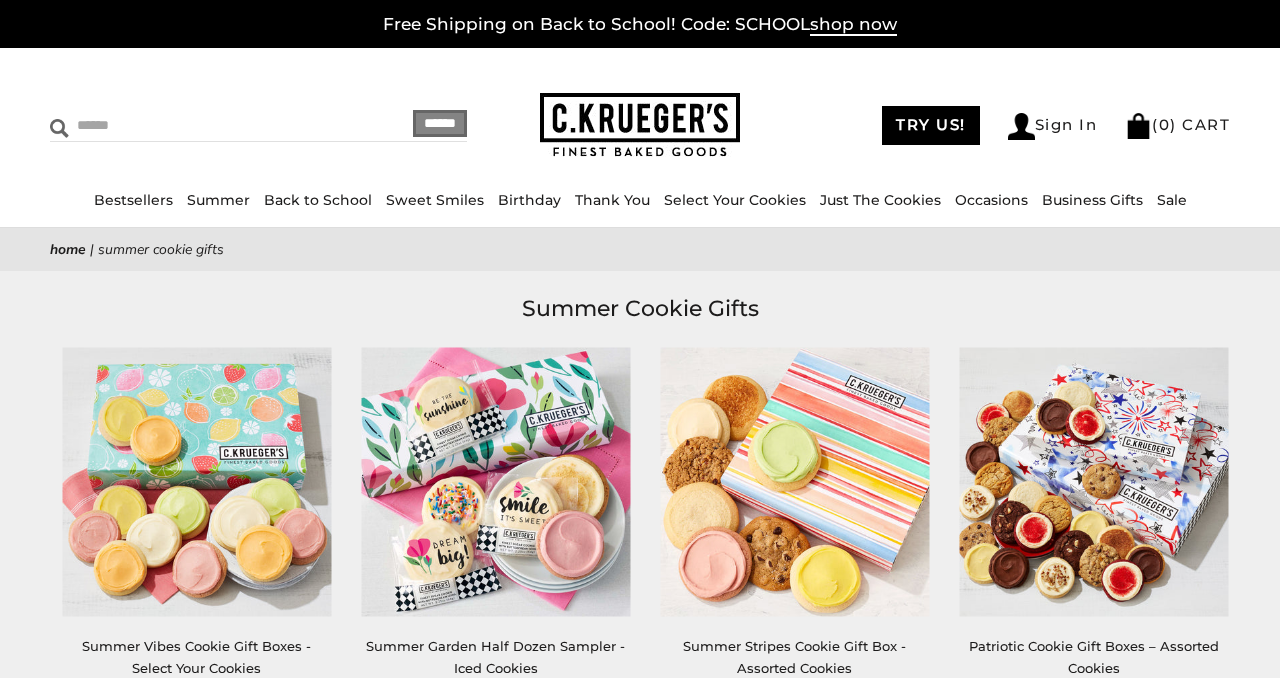 click at bounding box center (185, 125) 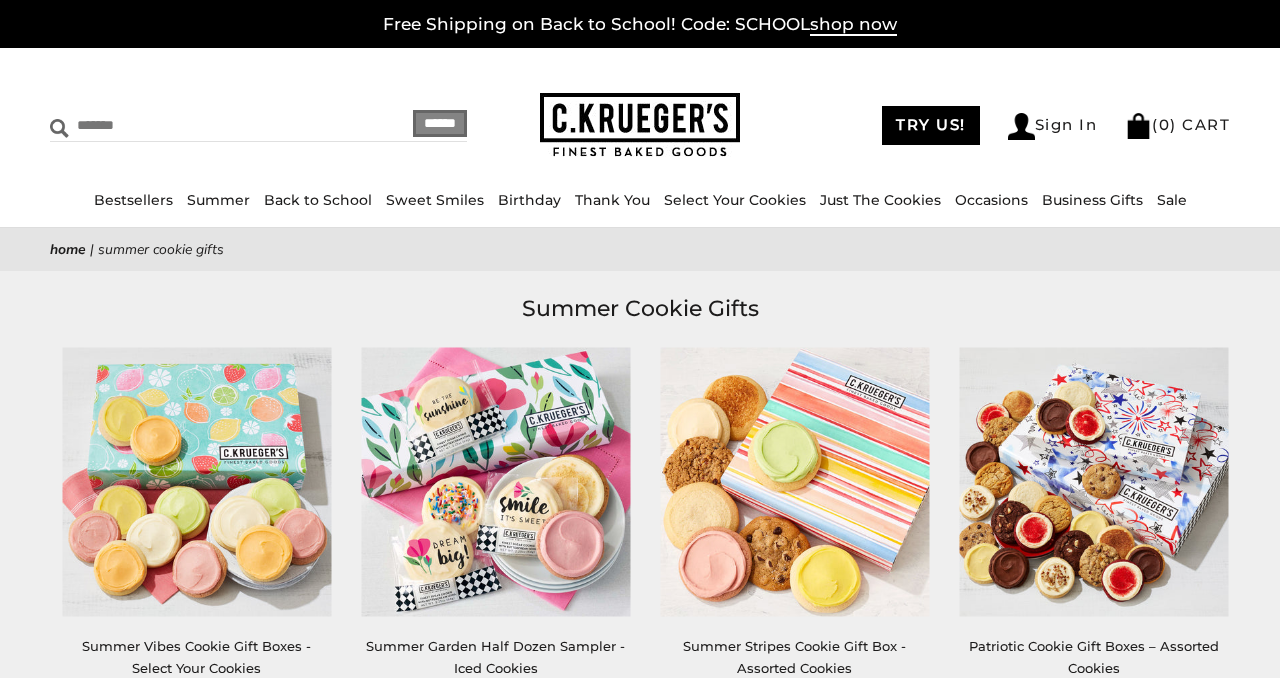 type on "*******" 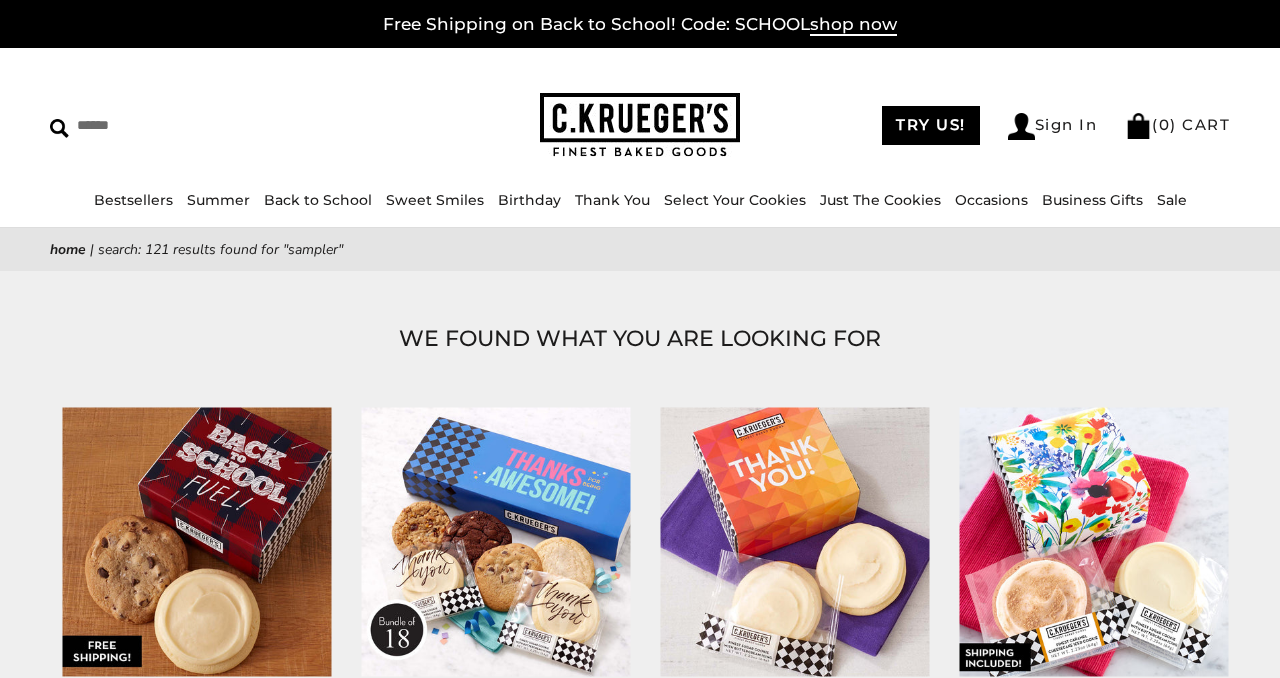 scroll, scrollTop: 0, scrollLeft: 0, axis: both 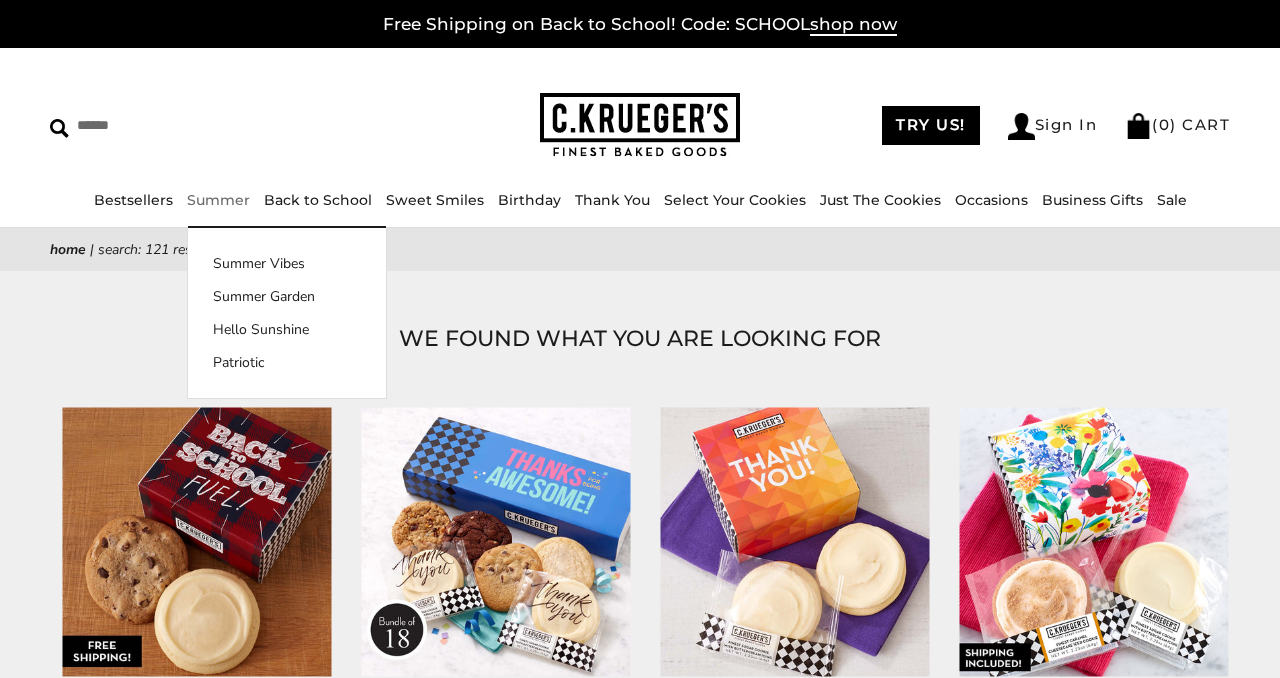 click on "Summer" at bounding box center (218, 200) 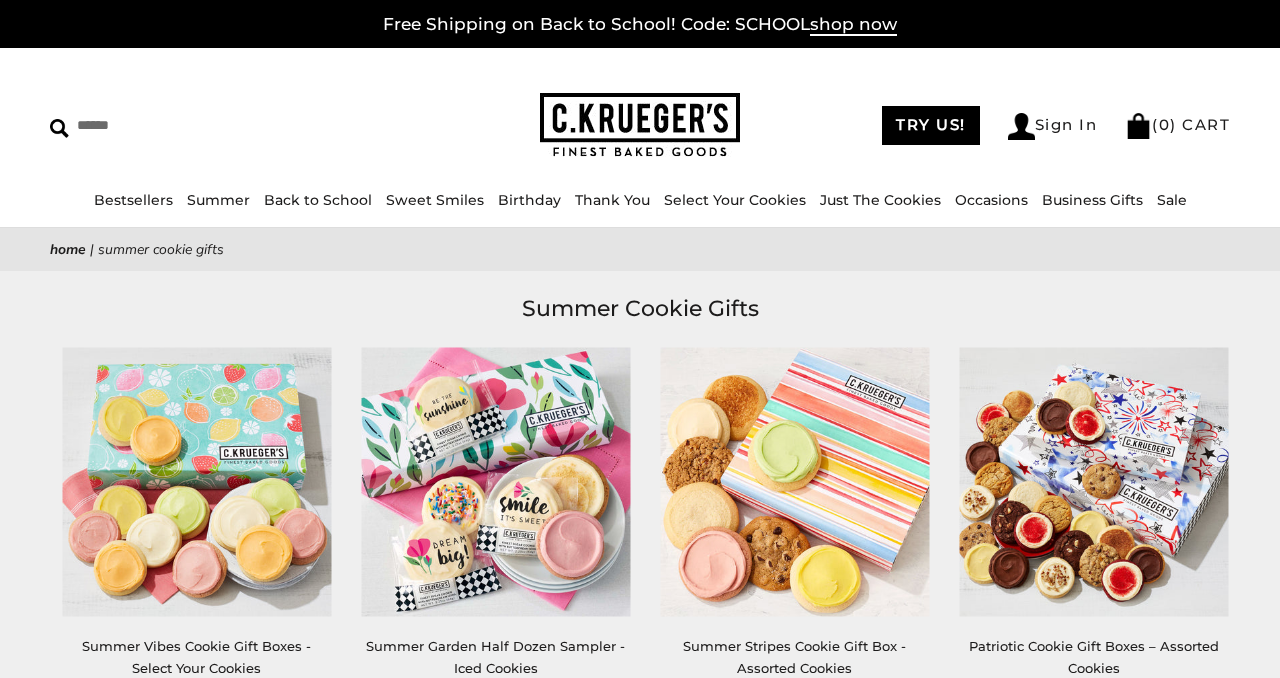 scroll, scrollTop: 81, scrollLeft: 0, axis: vertical 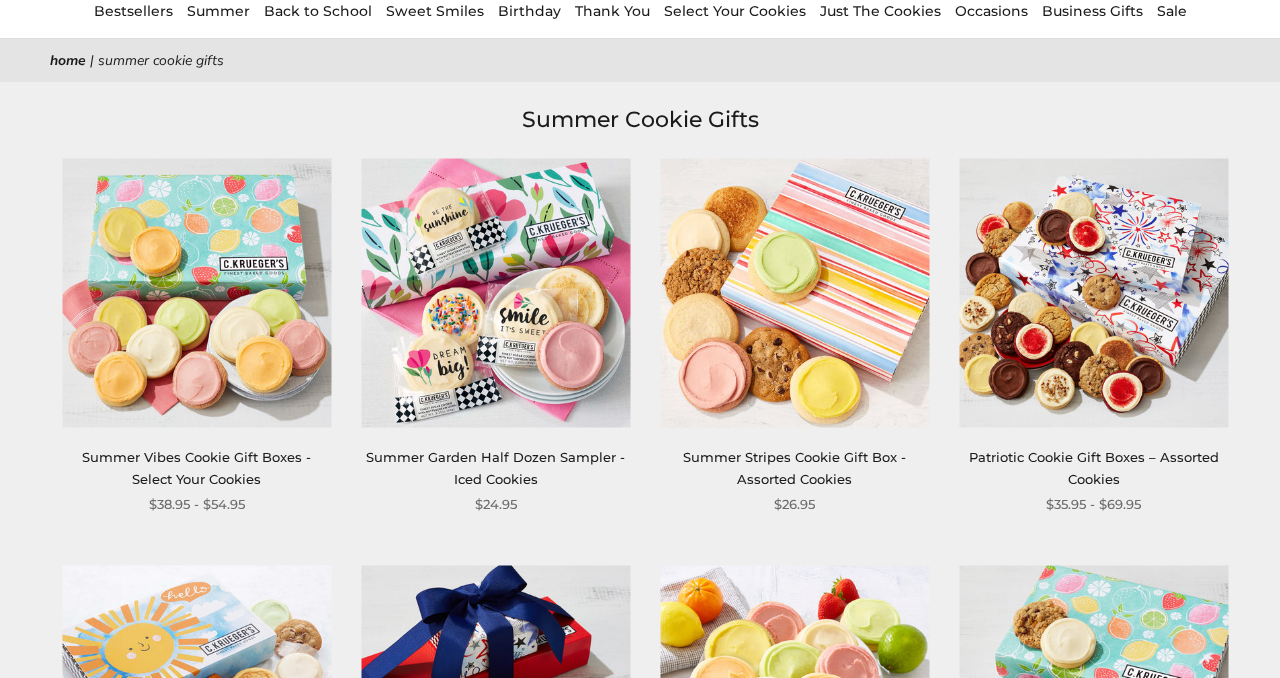 click at bounding box center [1093, 292] 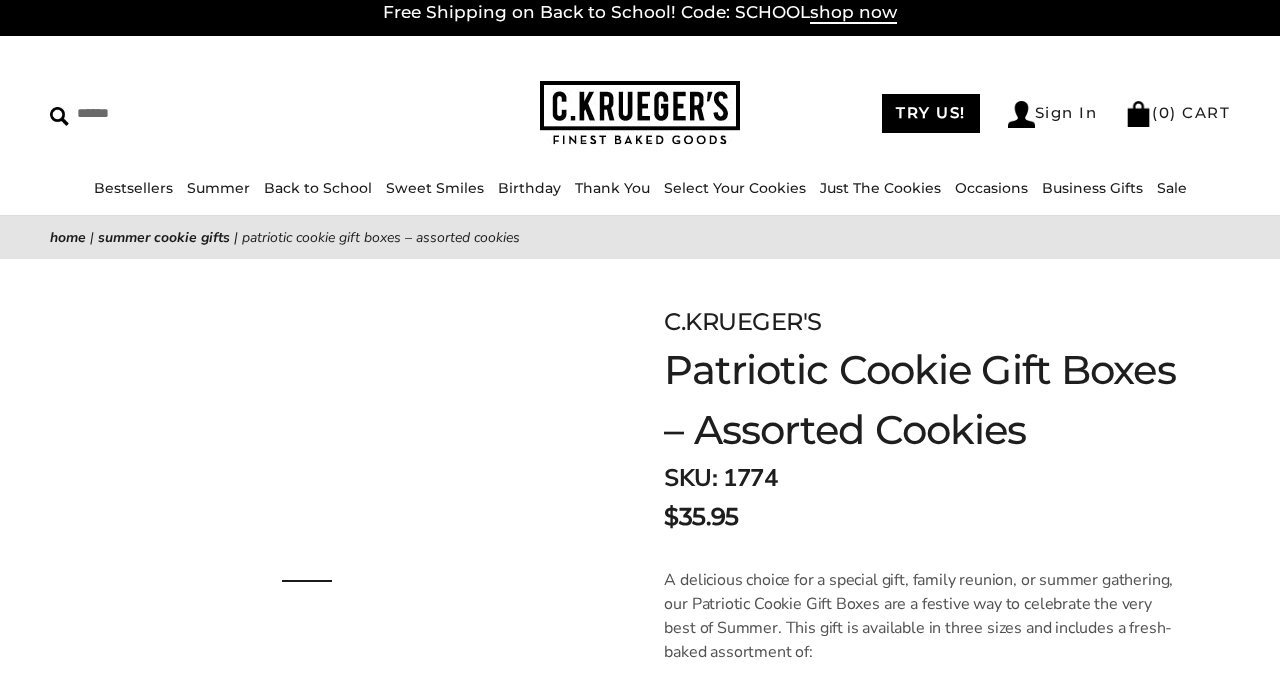 scroll, scrollTop: 96, scrollLeft: 0, axis: vertical 